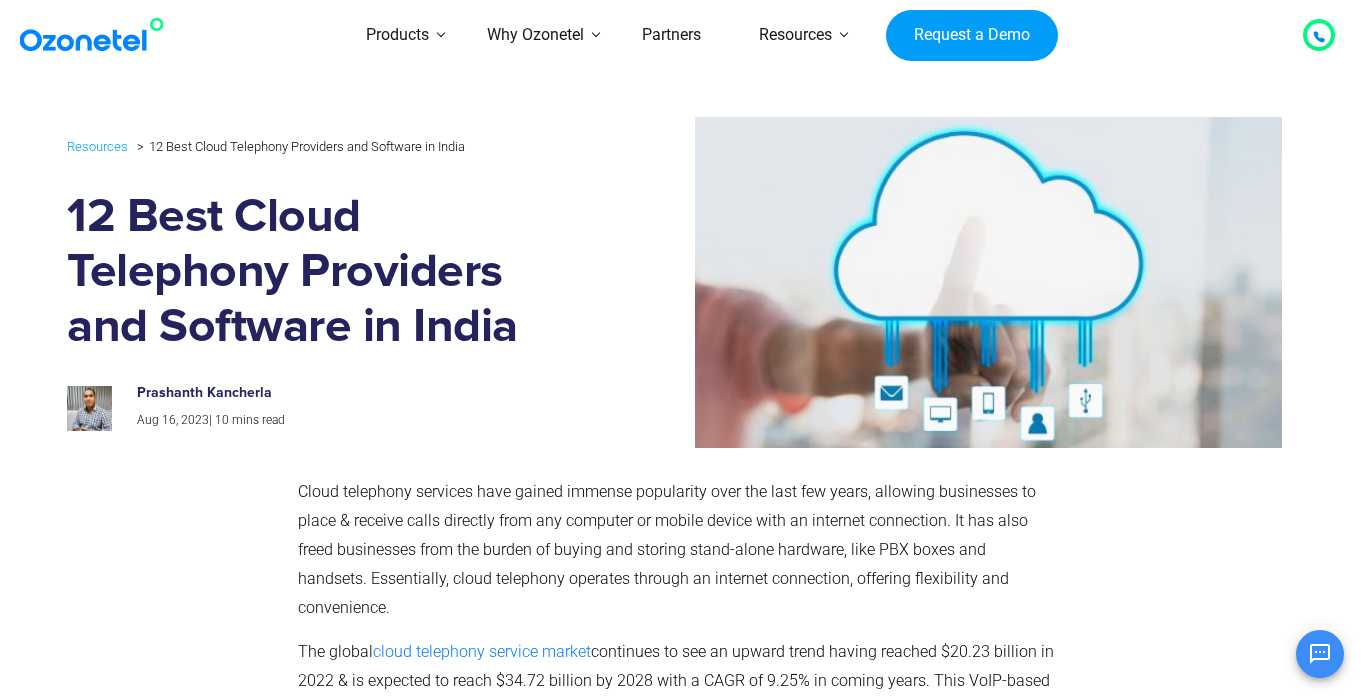 scroll, scrollTop: 0, scrollLeft: 0, axis: both 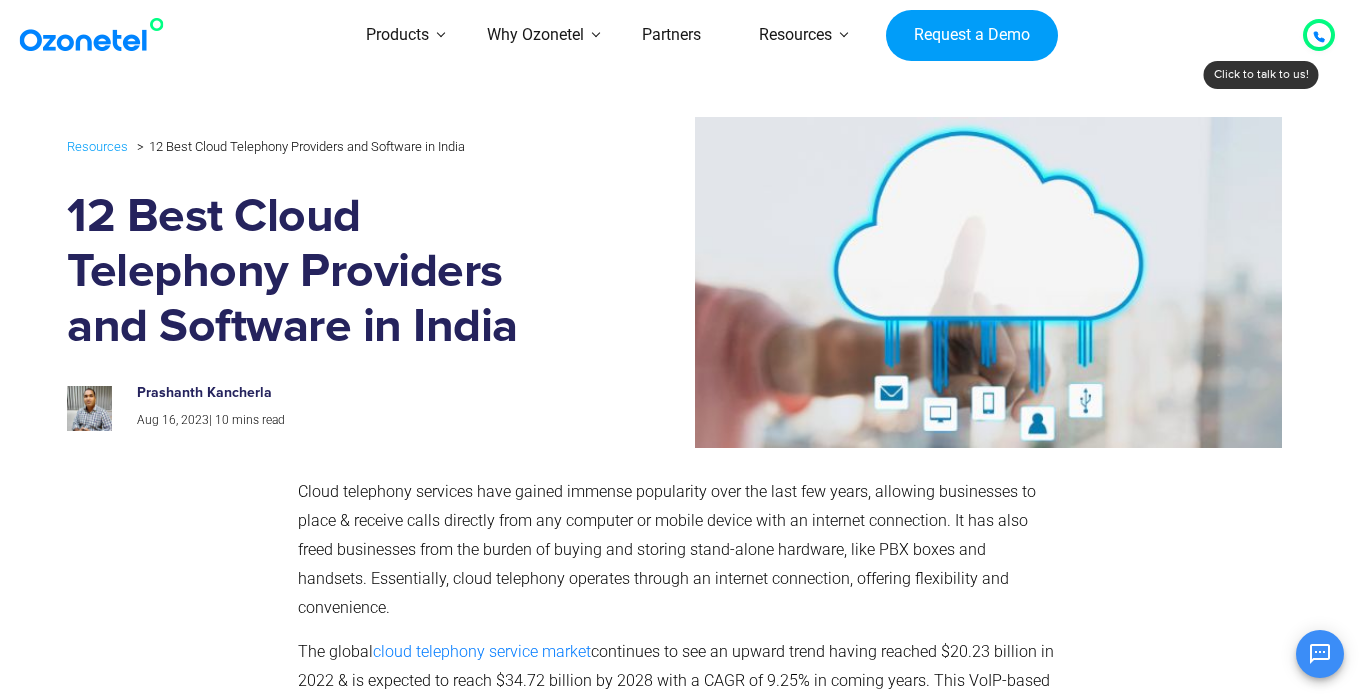 click at bounding box center (96, 35) 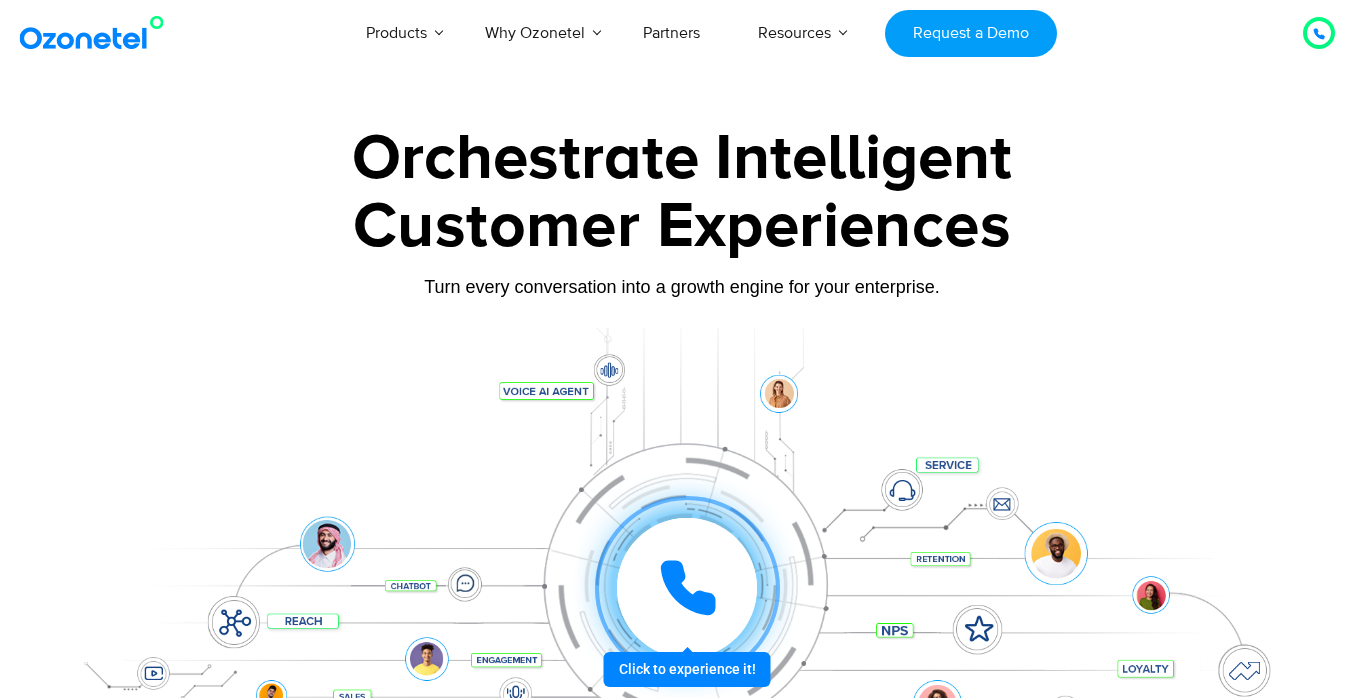 scroll, scrollTop: 0, scrollLeft: 0, axis: both 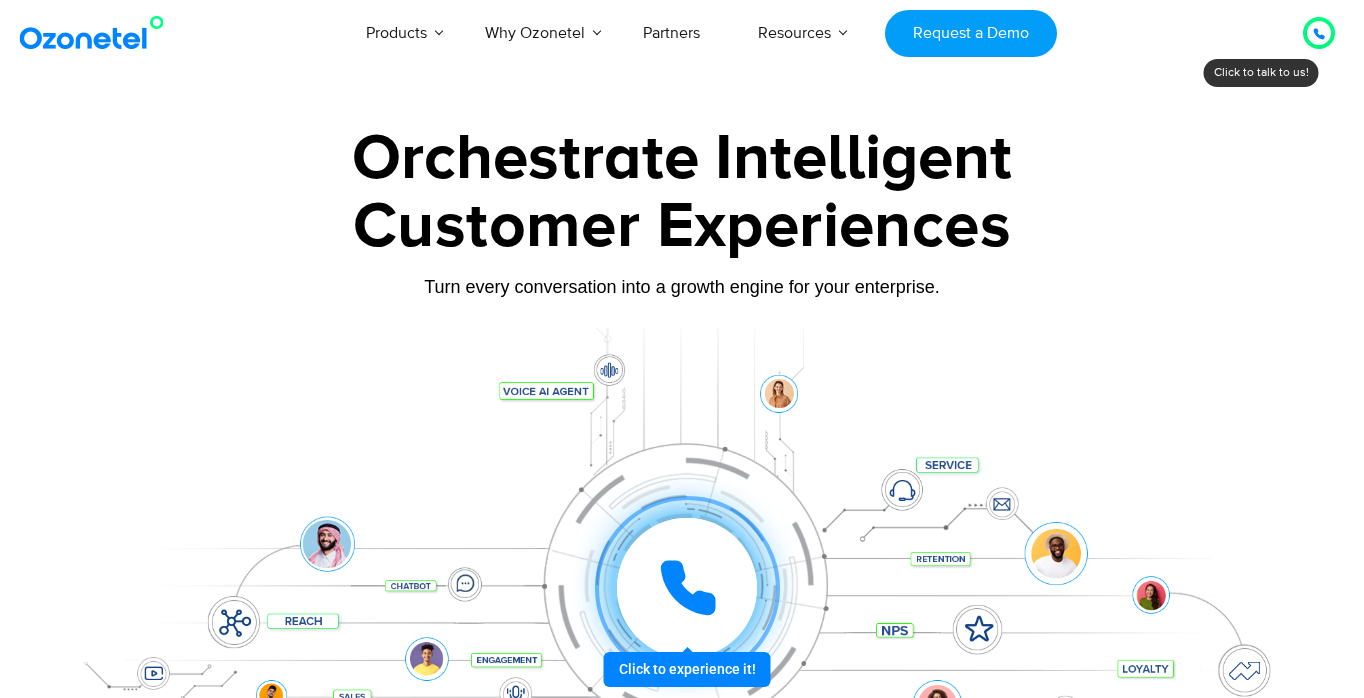 click at bounding box center (682, 558) 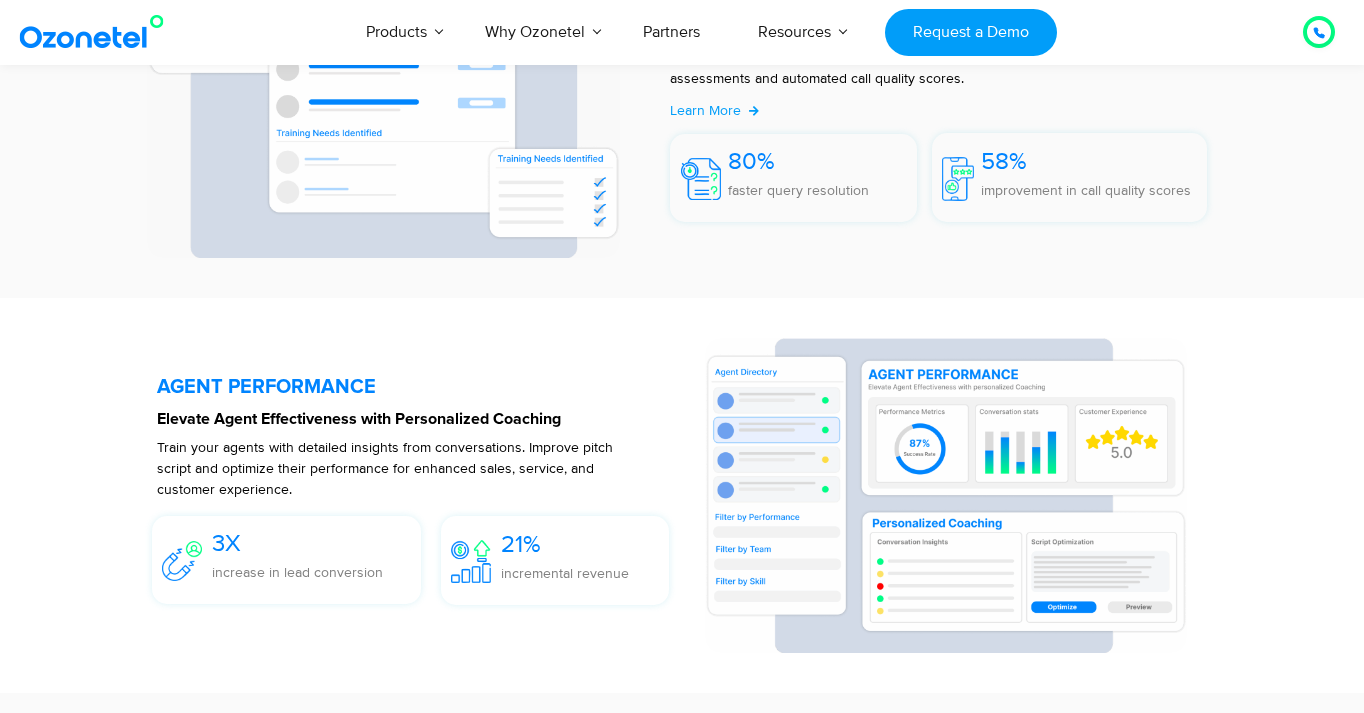 scroll, scrollTop: 3665, scrollLeft: 0, axis: vertical 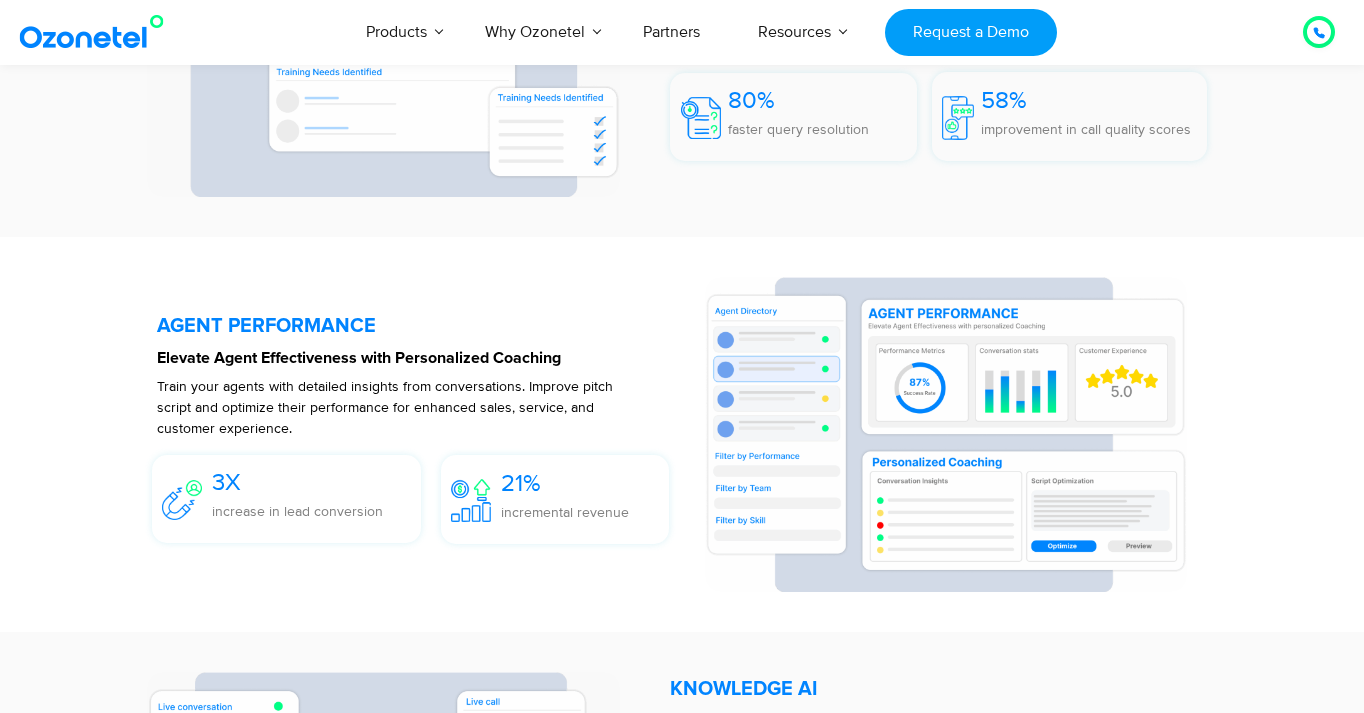 click on "AGENT PERFORMANCE
Elevate Agent Effectiveness with Personalized Coaching
Train your agents with detailed insights from conversations. Improve pitch script and optimize their performance for enhanced sales, service, and customer experience.
3X
increase in lead conversion
21%
incremental revenue" at bounding box center [682, 434] 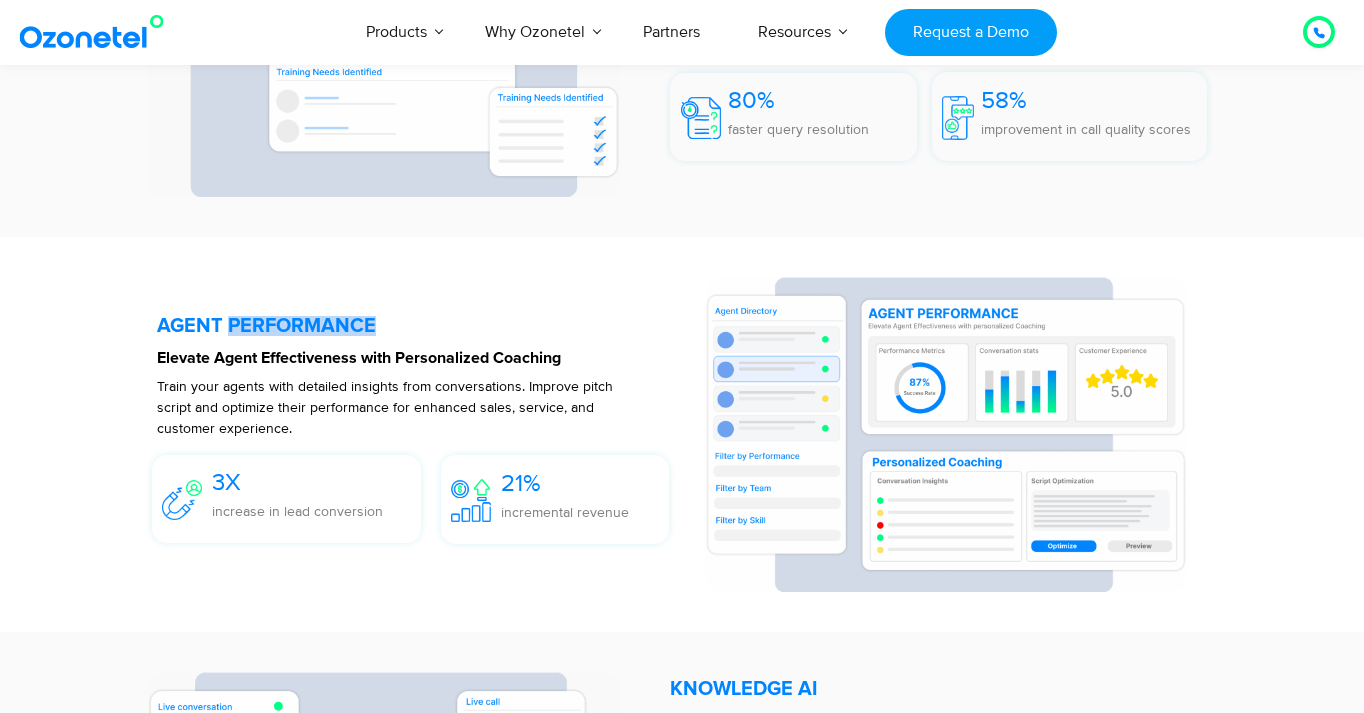 click on "AGENT PERFORMANCE" at bounding box center (420, 326) 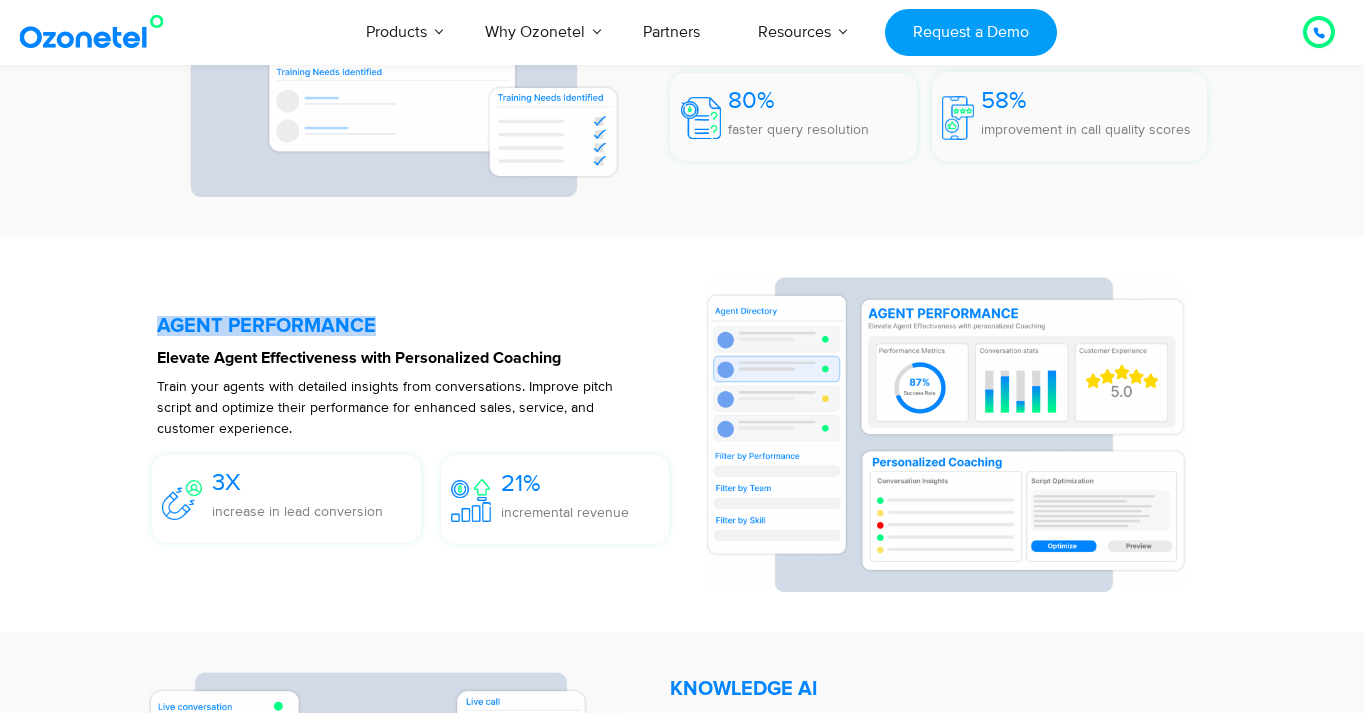 click on "AGENT PERFORMANCE" at bounding box center [420, 326] 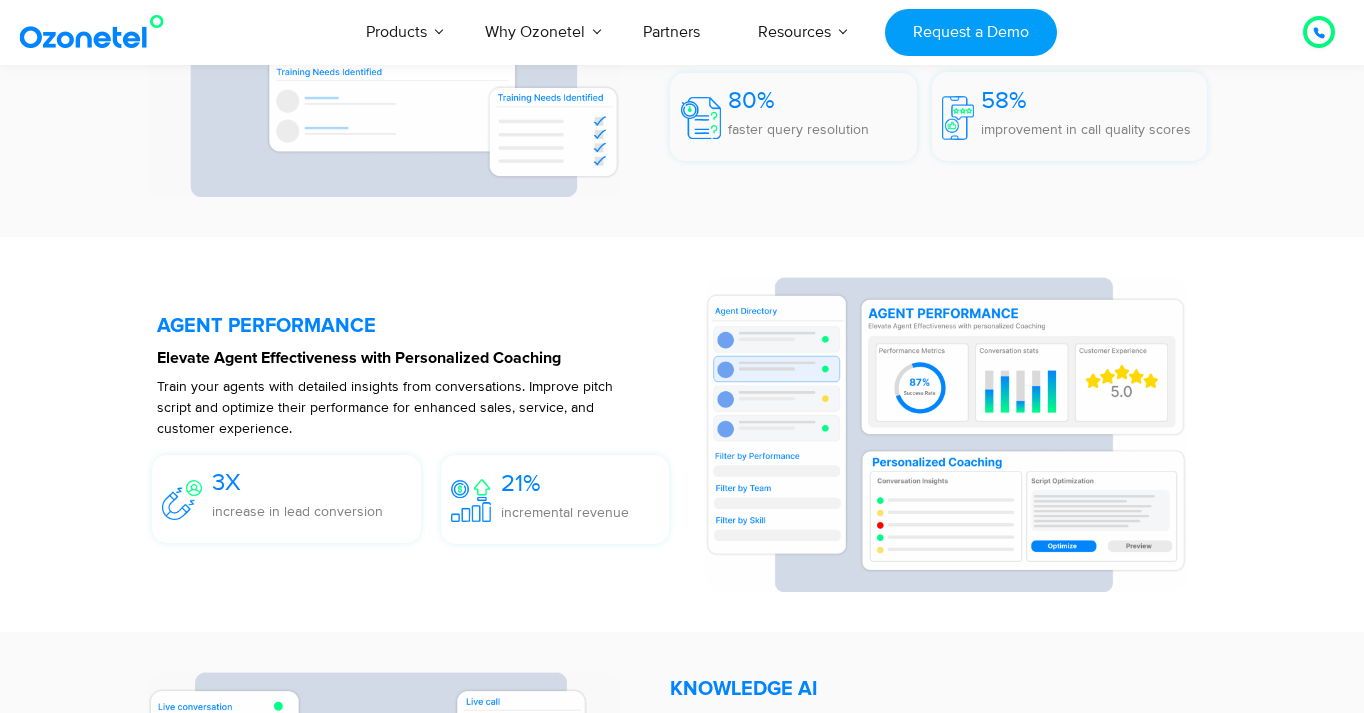 click on "Train your agents with detailed insights from conversations. Improve pitch script and optimize their performance for enhanced sales, service, and customer experience." at bounding box center (385, 407) 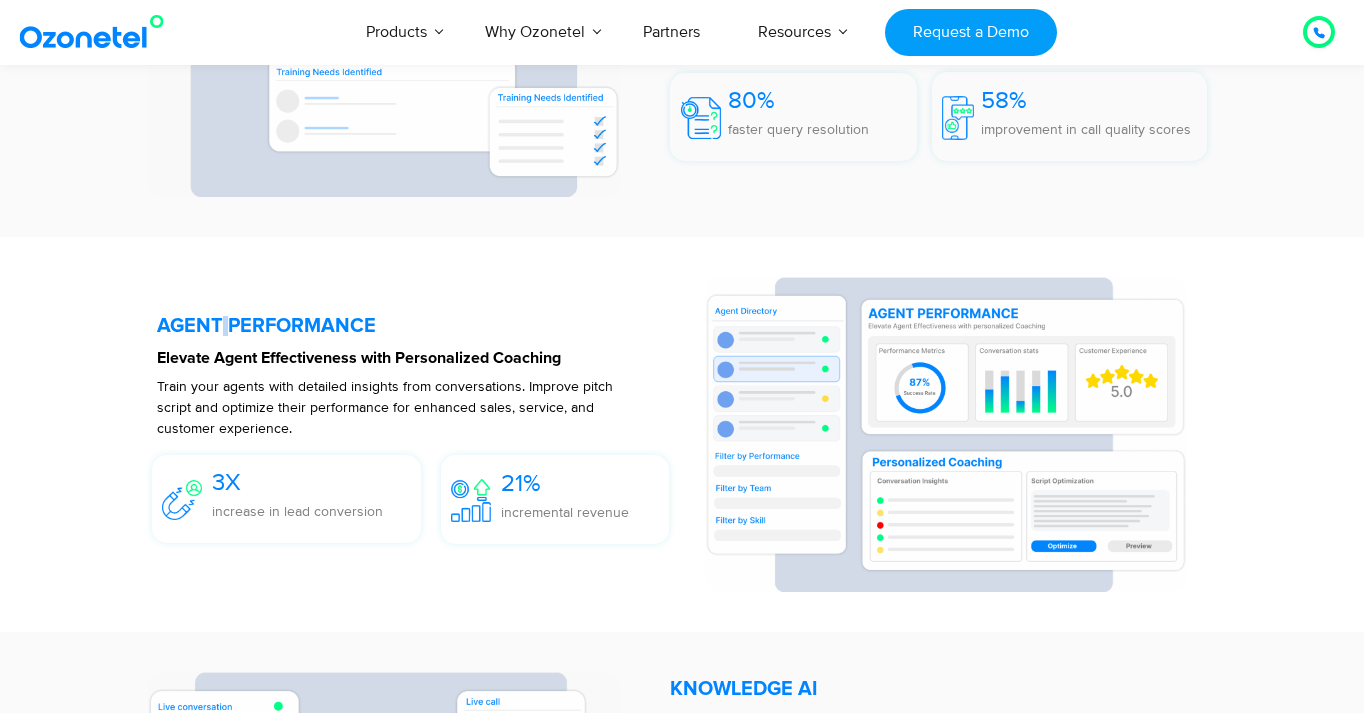 click on "AGENT PERFORMANCE" at bounding box center [420, 326] 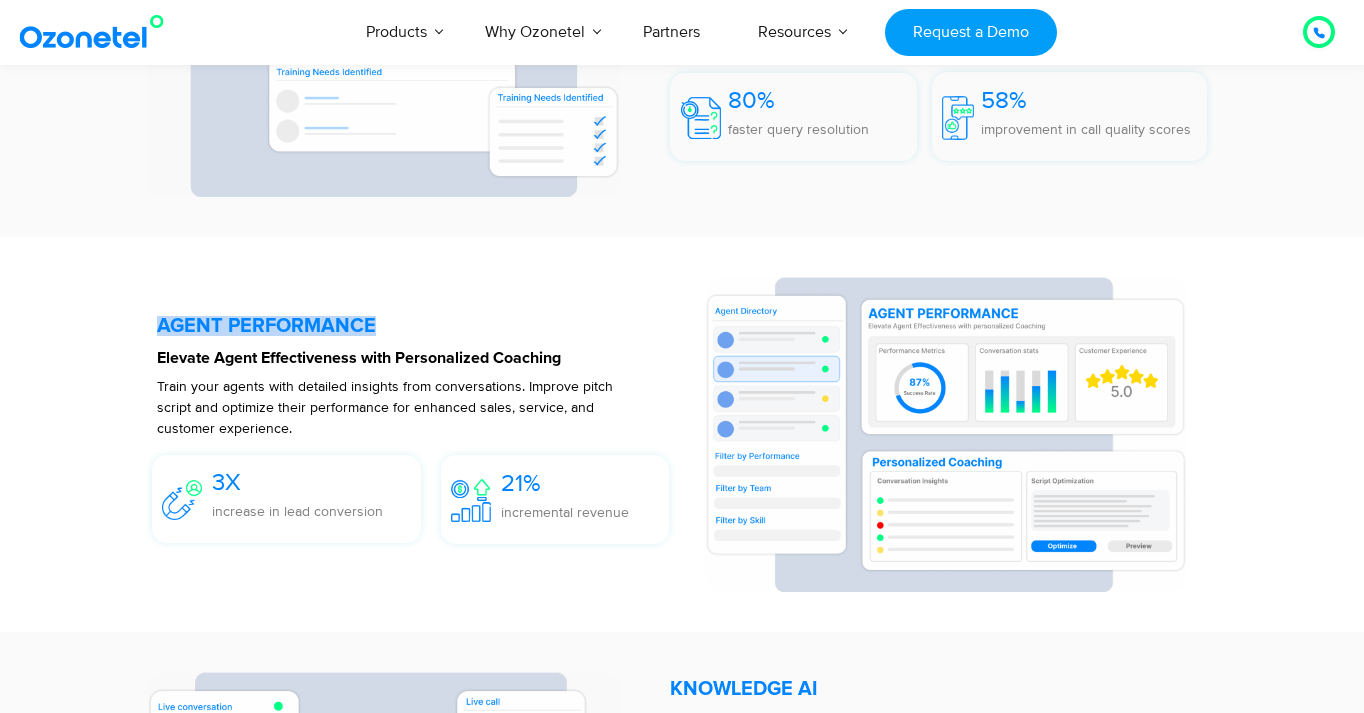click on "AGENT PERFORMANCE" at bounding box center [420, 326] 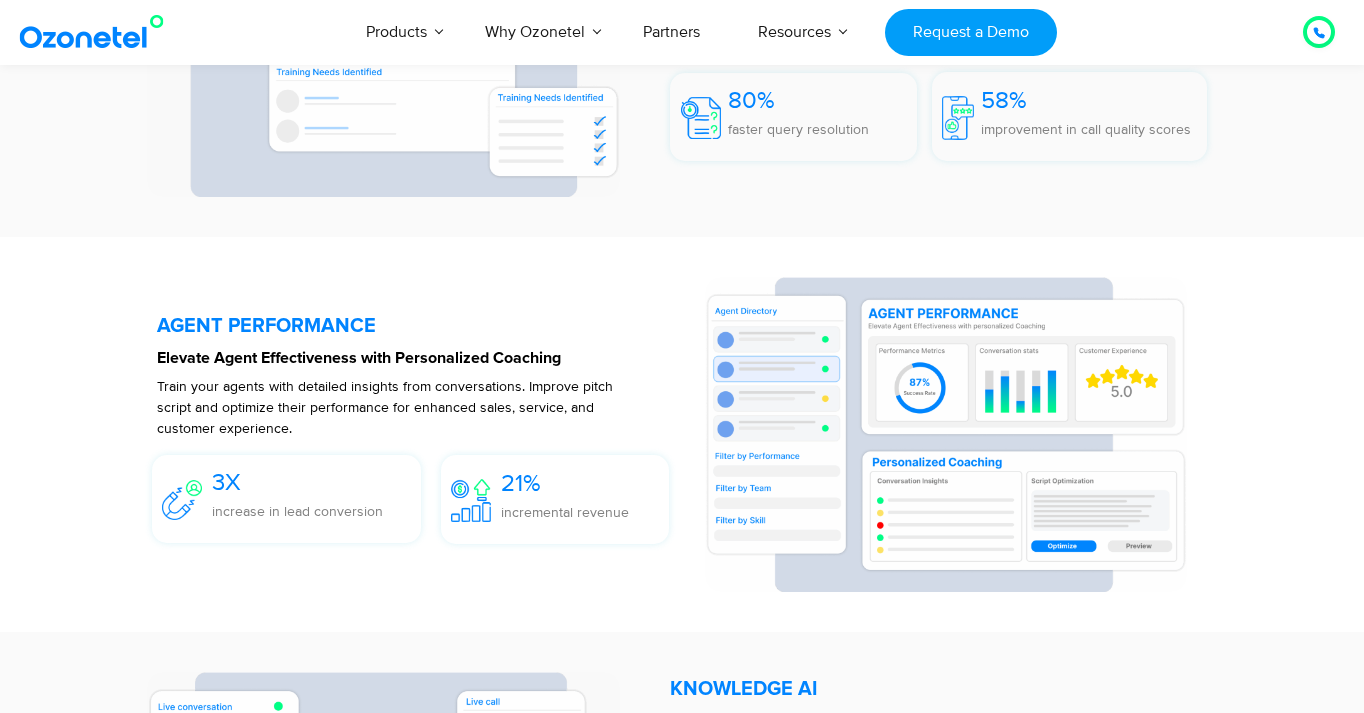 click on "AGENT PERFORMANCE" at bounding box center [420, 326] 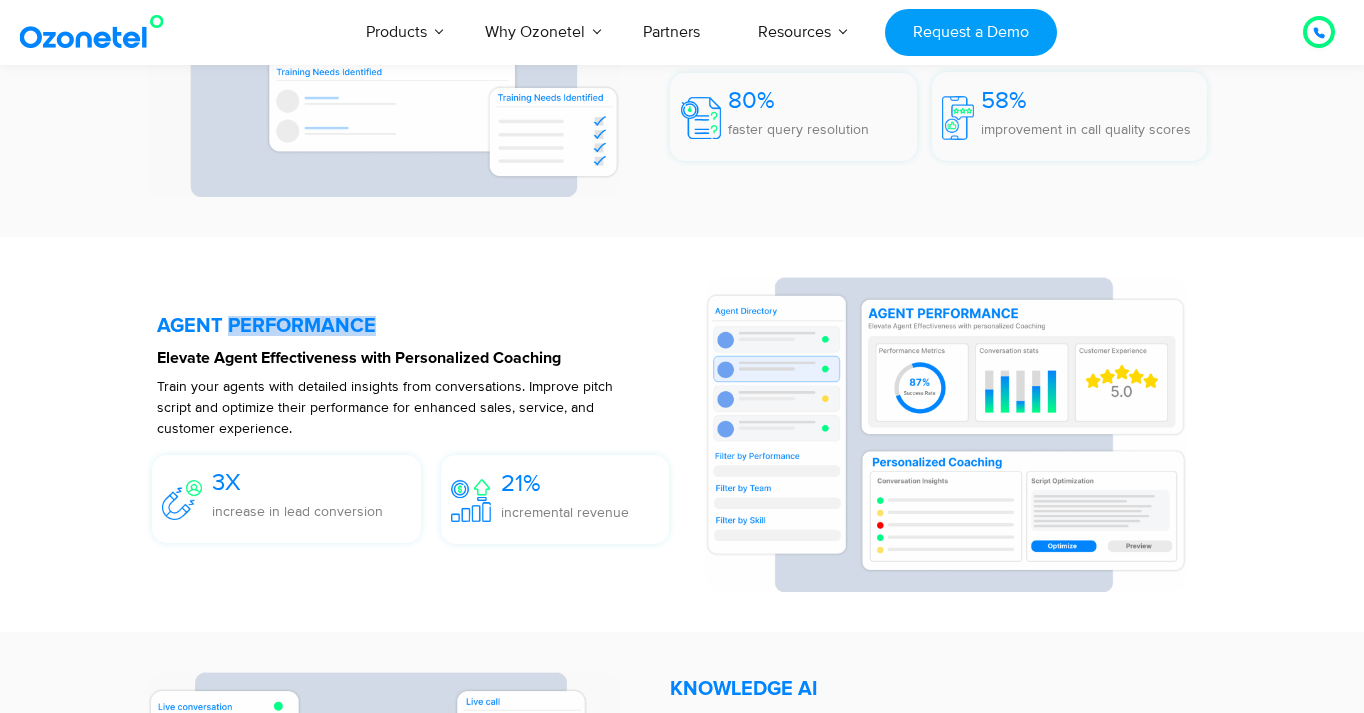 click on "AGENT PERFORMANCE" at bounding box center (420, 326) 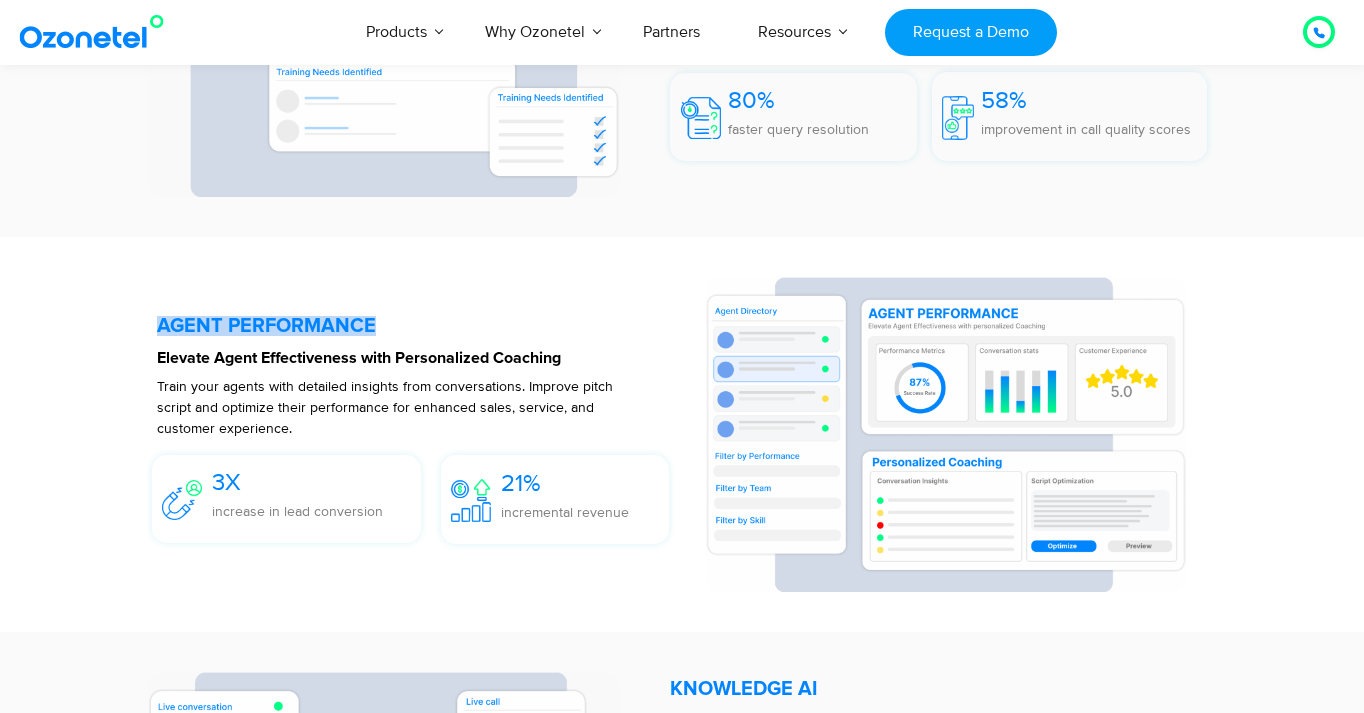 click on "AGENT PERFORMANCE" at bounding box center (420, 326) 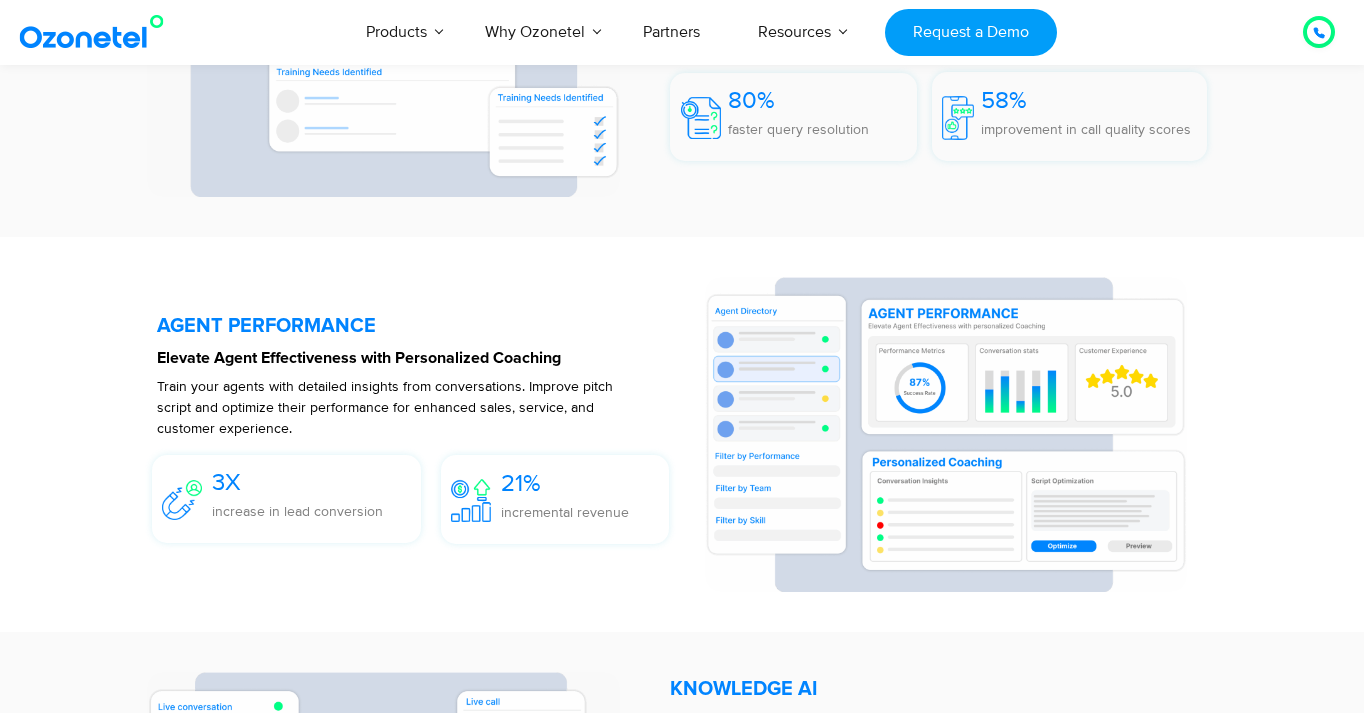 click on "QUALITY AUDITS
Automate Quality Assurance from Every Conversation
Analyze all customer conversations in real-time with customizable parameters and evidence-based audit trails. Accelerate quality monitoring with bias-free assessments and automated call quality scores.
Learn More
80%
faster query resolution" at bounding box center [682, 37] 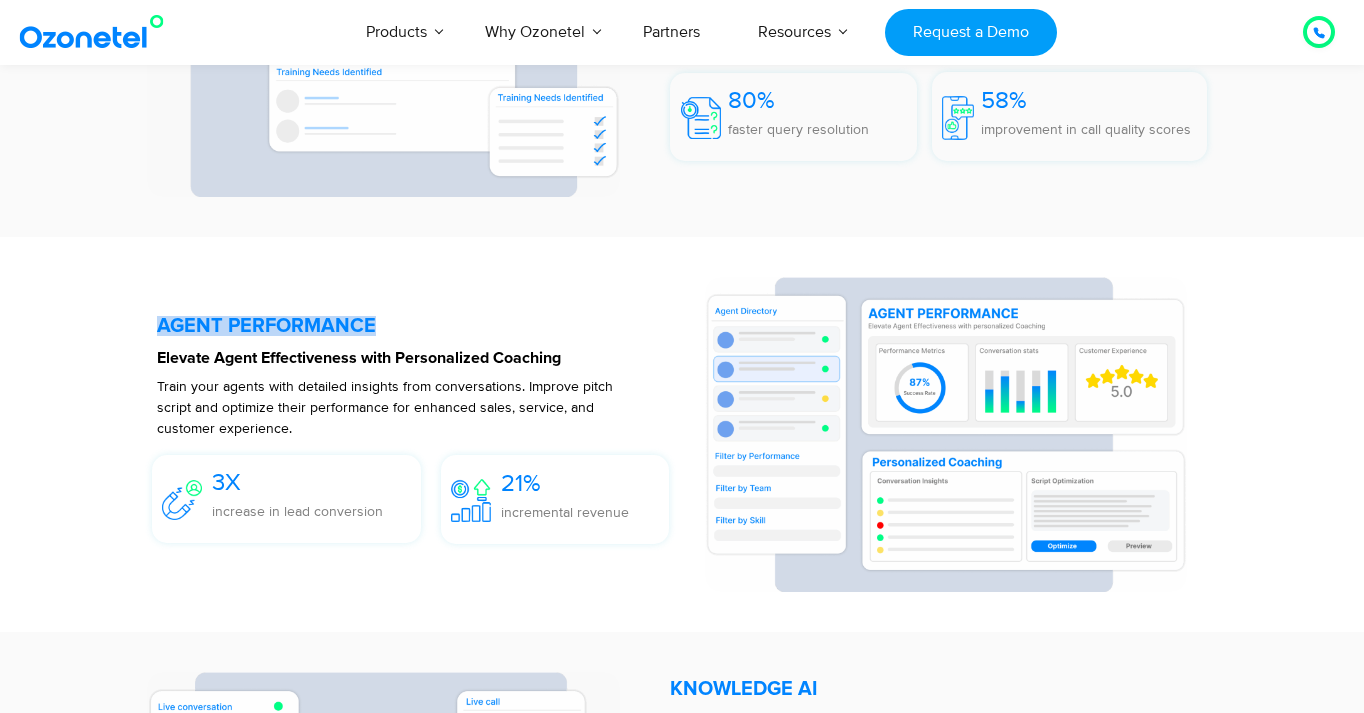 click on "AGENT PERFORMANCE" at bounding box center [420, 326] 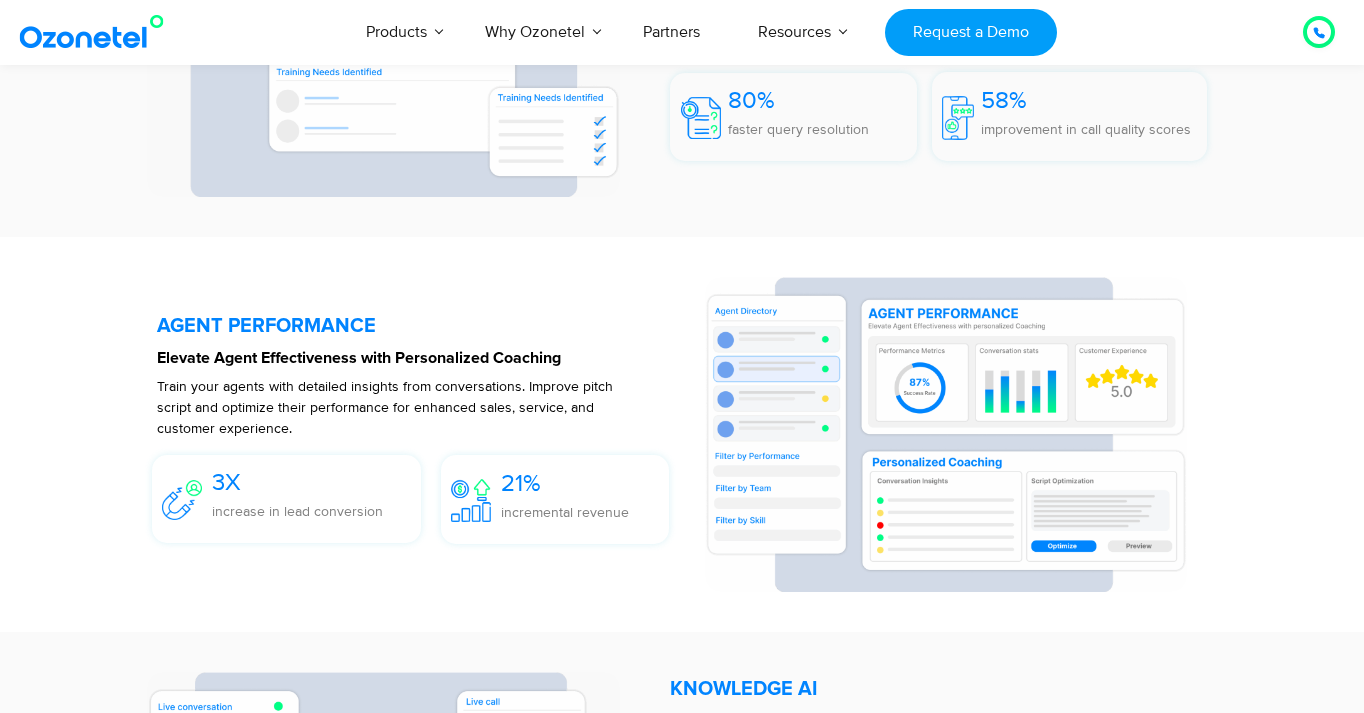 click on "Elevate Agent Effectiveness with Personalized Coaching" at bounding box center (359, 358) 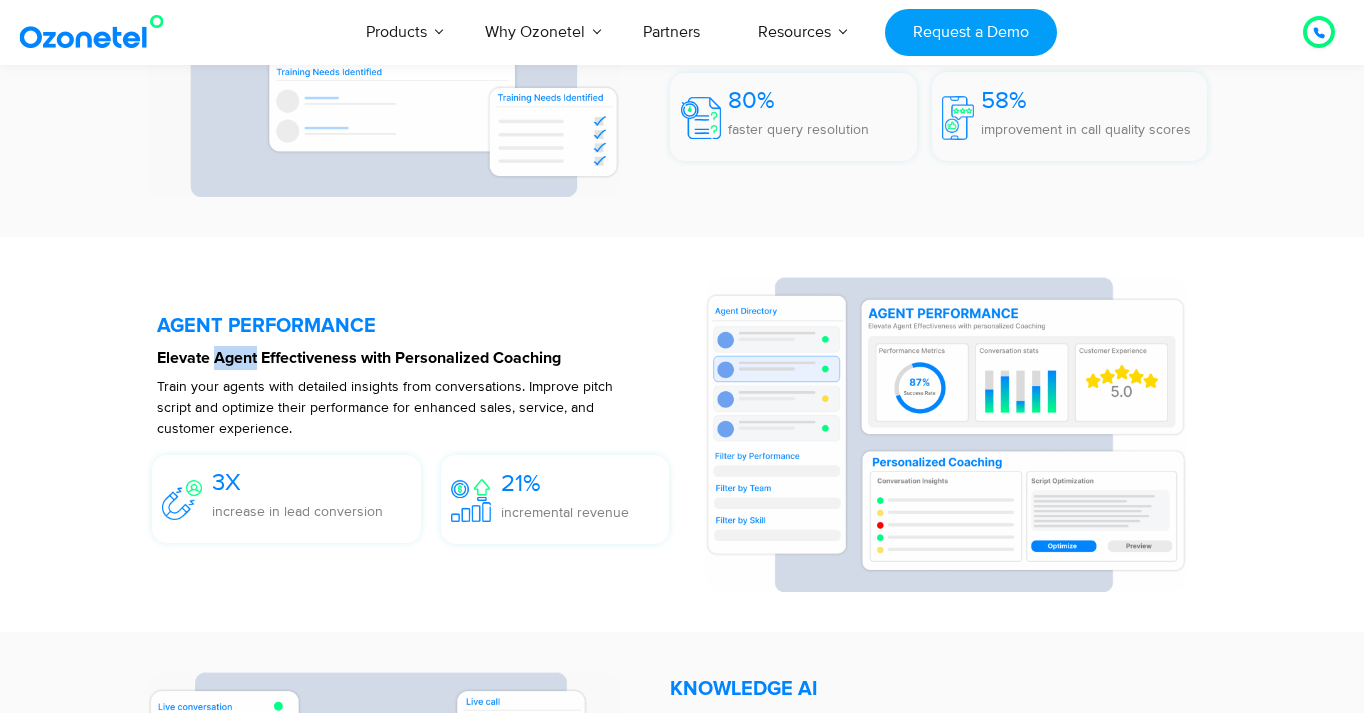 click on "Elevate Agent Effectiveness with Personalized Coaching" at bounding box center (359, 358) 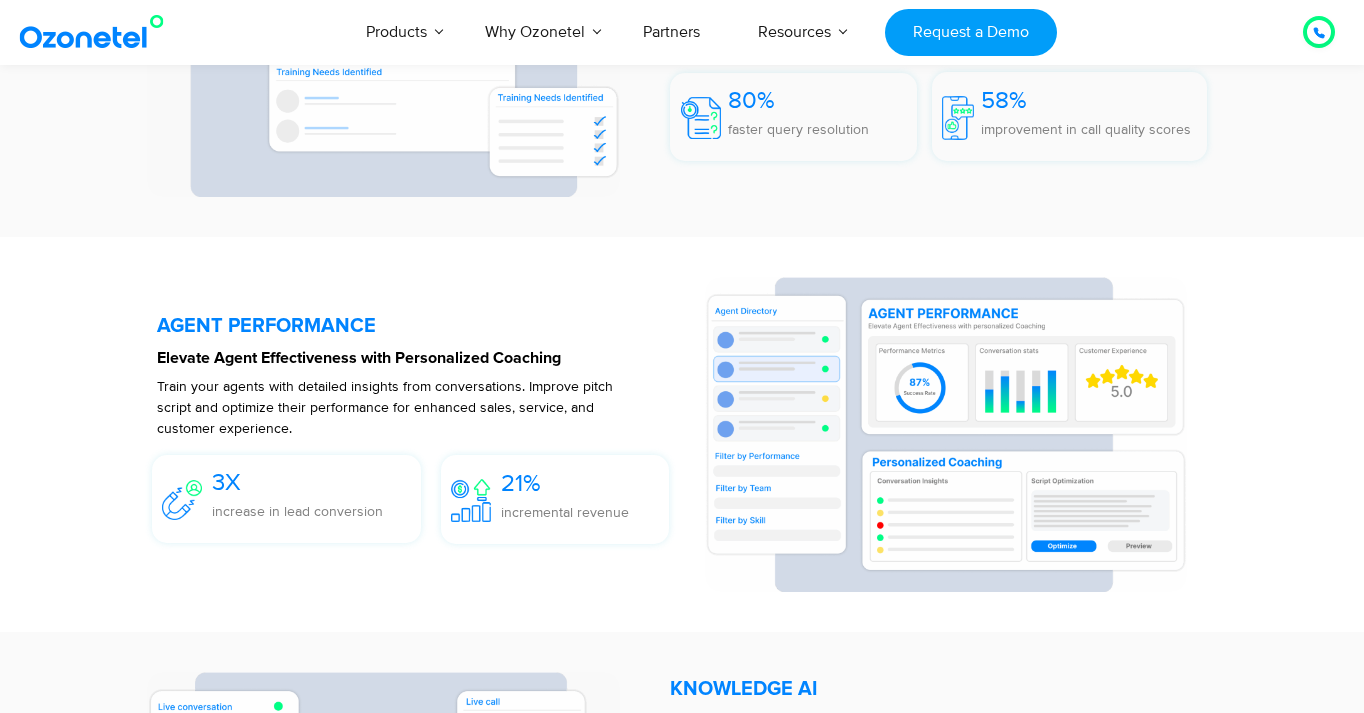 click on "Train your agents with detailed insights from conversations. Improve pitch script and optimize their performance for enhanced sales, service, and customer experience." at bounding box center [385, 407] 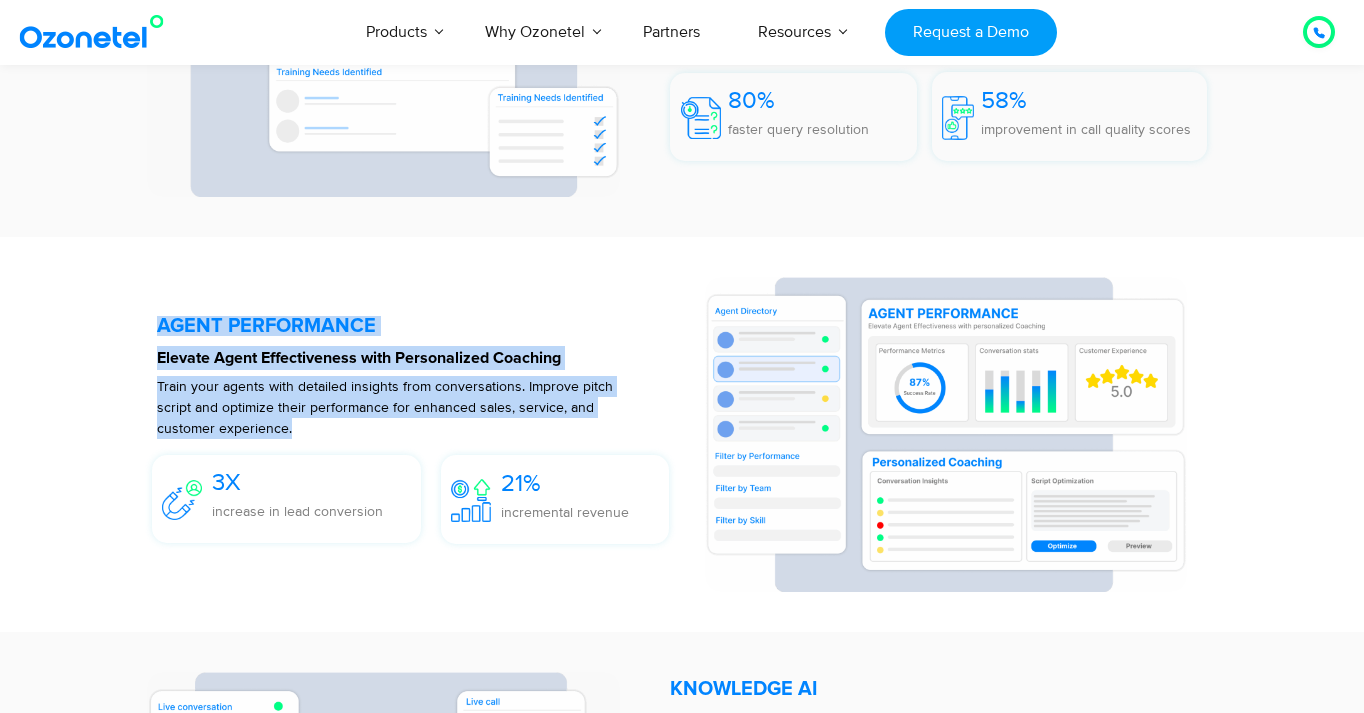 drag, startPoint x: 156, startPoint y: 325, endPoint x: 597, endPoint y: 424, distance: 451.97568 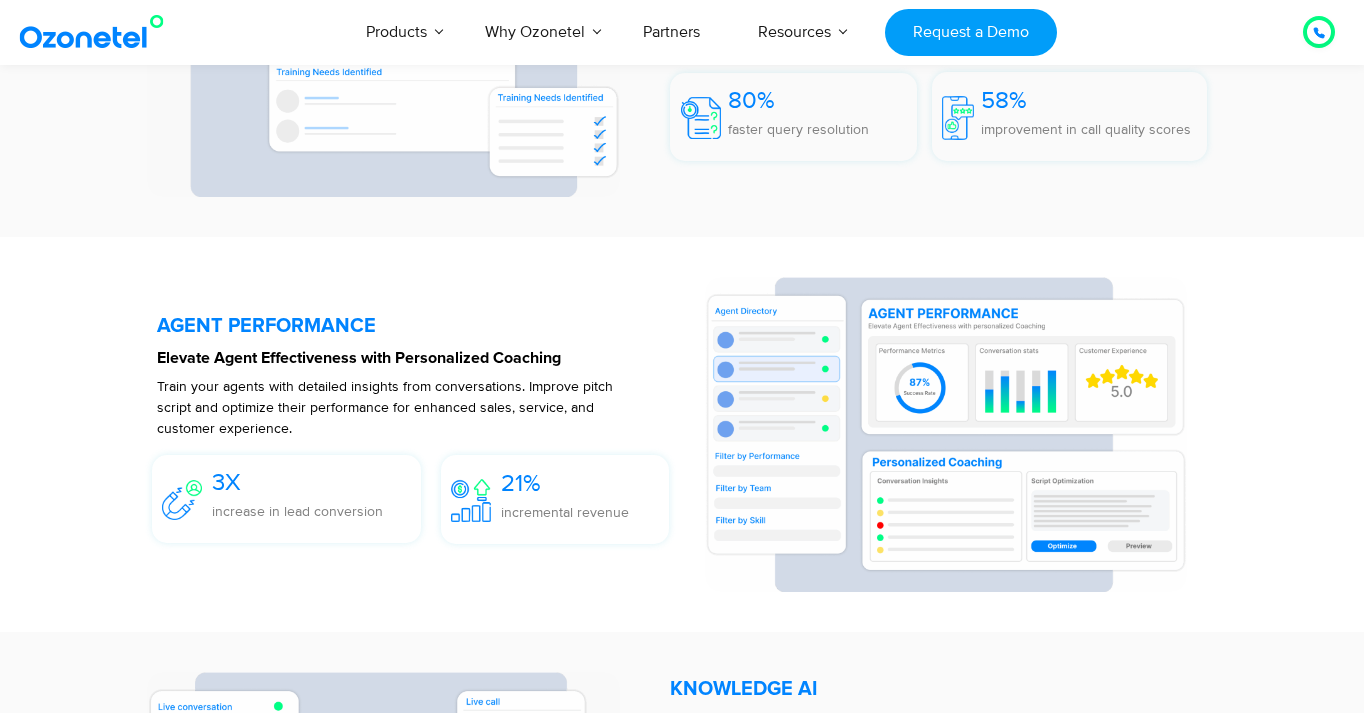 click on "Elevate Agent Effectiveness with Personalized Coaching" at bounding box center (359, 358) 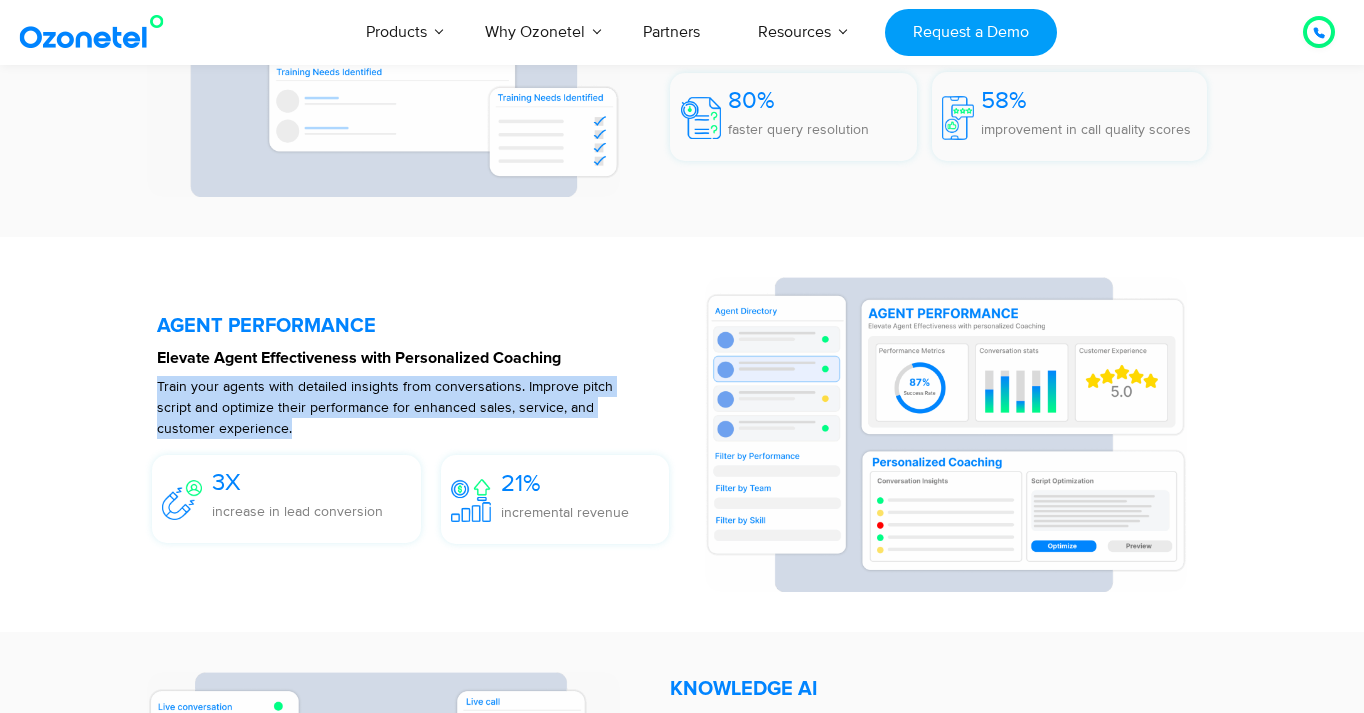 click on "Train your agents with detailed insights from conversations. Improve pitch script and optimize their performance for enhanced sales, service, and customer experience." at bounding box center [385, 407] 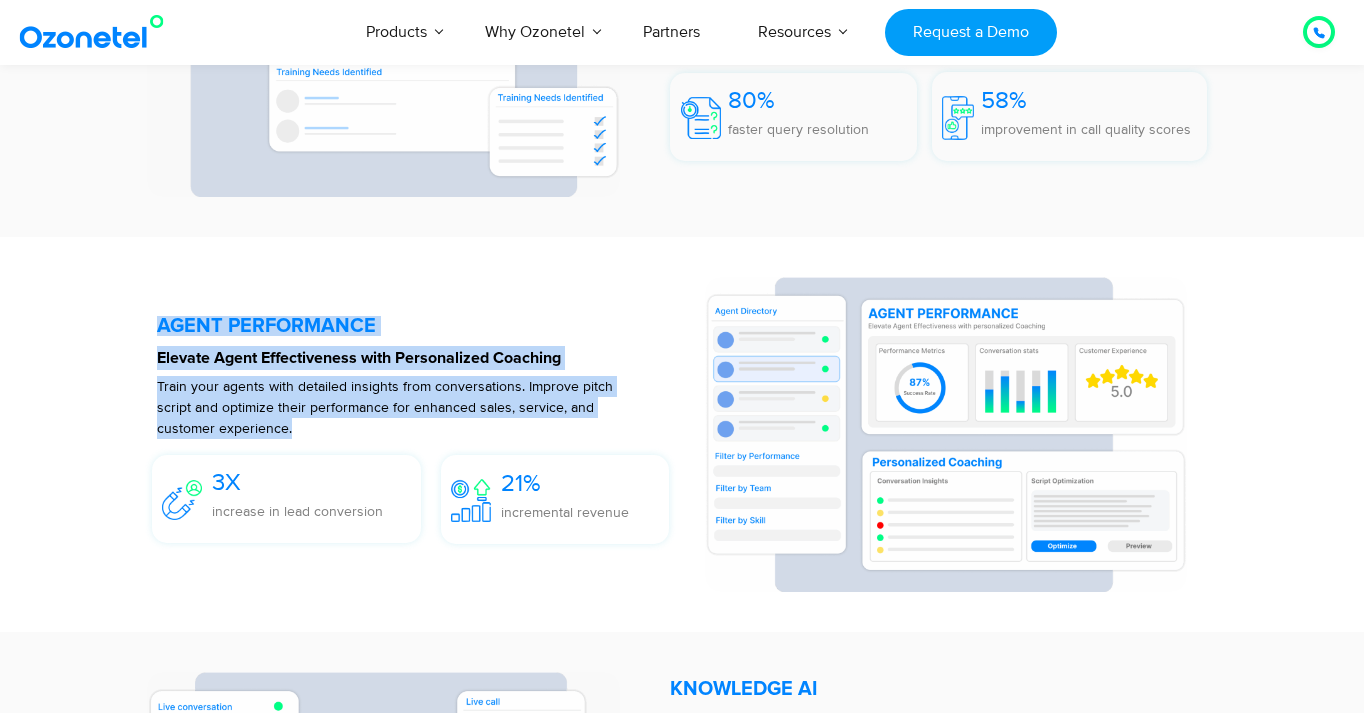 drag, startPoint x: 305, startPoint y: 427, endPoint x: 156, endPoint y: 334, distance: 175.64168 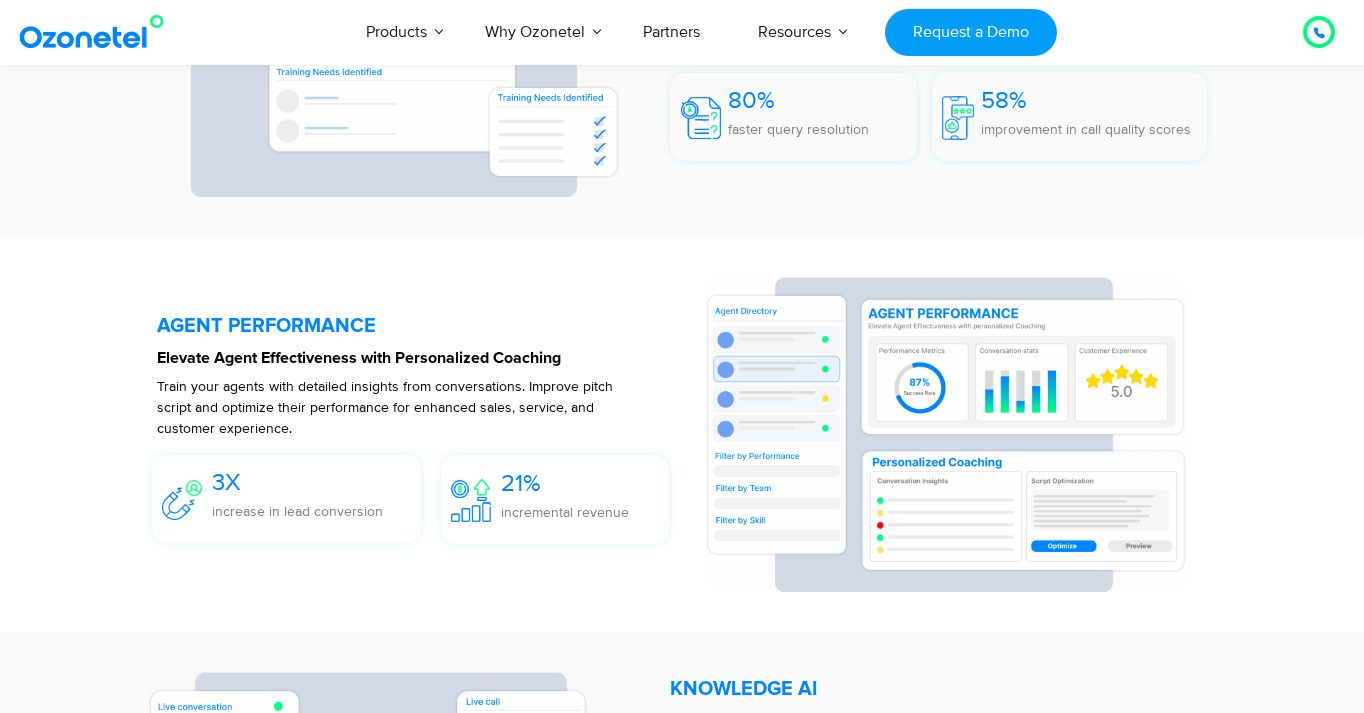 click on "Train your agents with detailed insights from conversations. Improve pitch script and optimize their performance for enhanced sales, service, and customer experience." at bounding box center (385, 407) 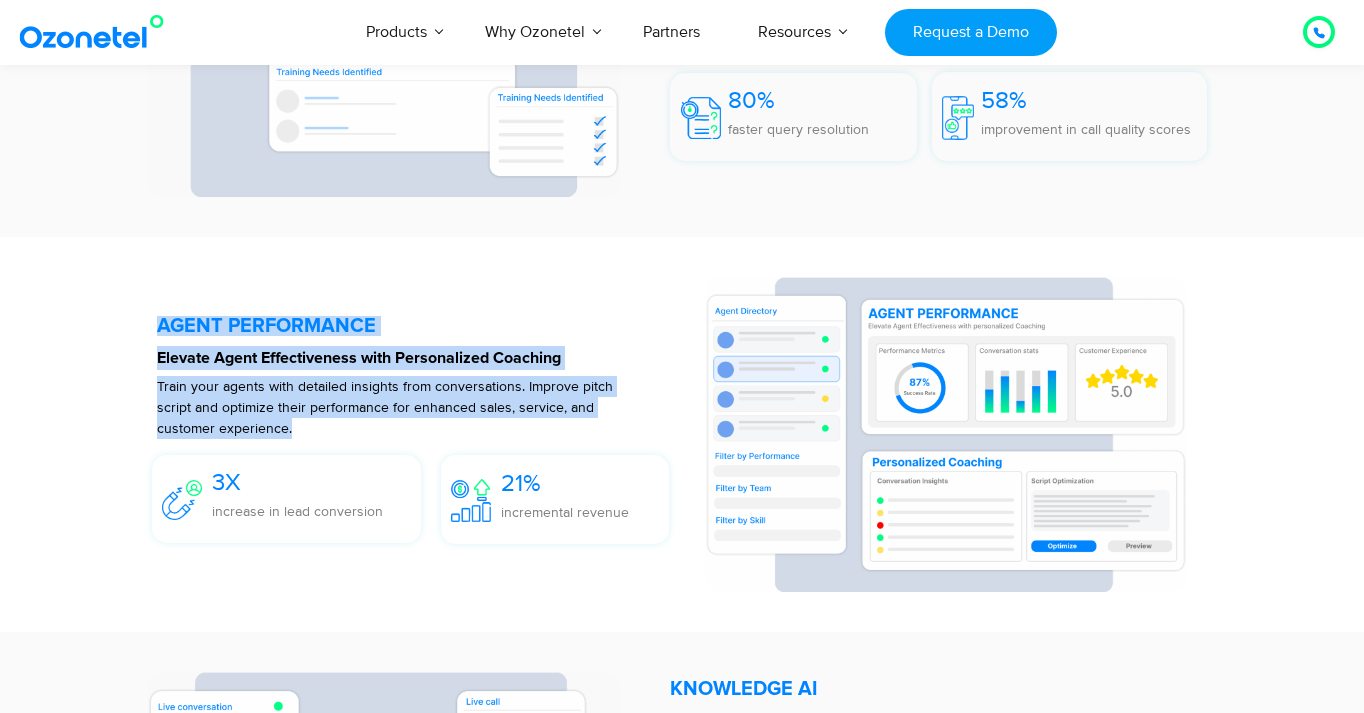 drag, startPoint x: 302, startPoint y: 432, endPoint x: 145, endPoint y: 333, distance: 185.60712 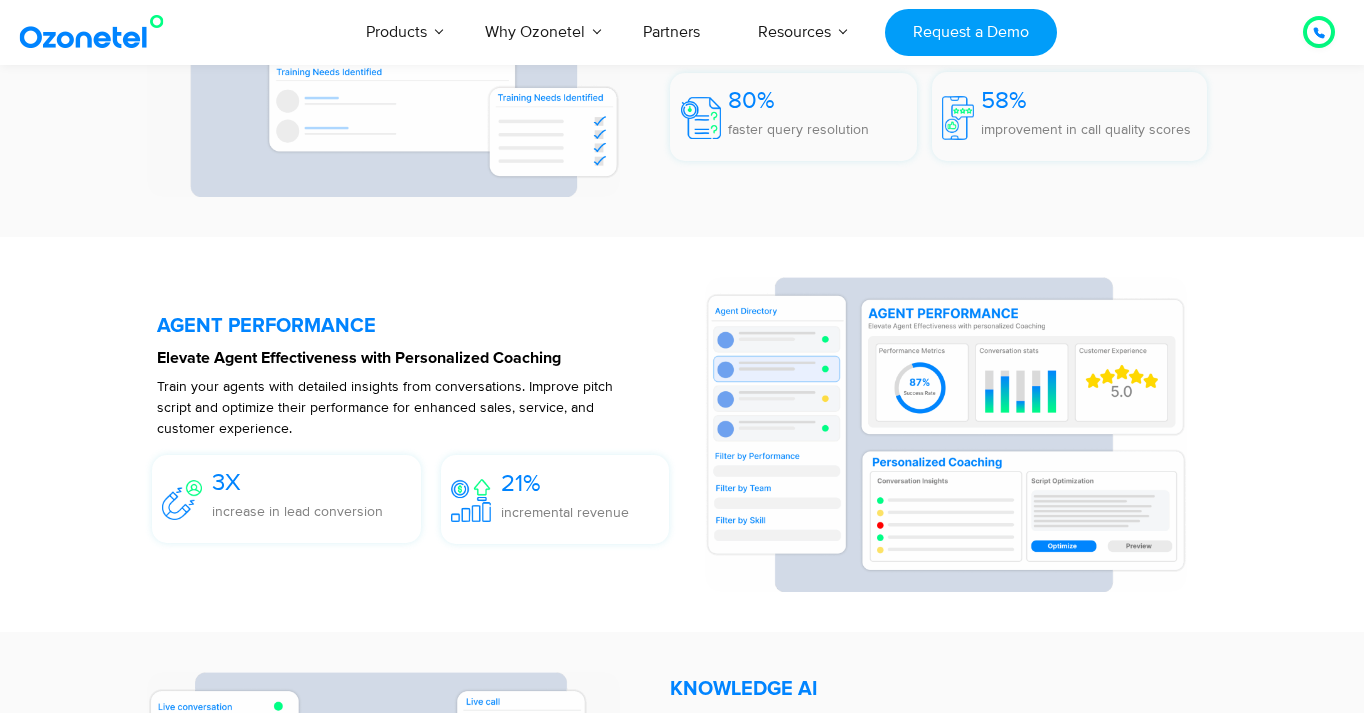 click on "Train your agents with detailed insights from conversations. Improve pitch script and optimize their performance for enhanced sales, service, and customer experience." at bounding box center (385, 407) 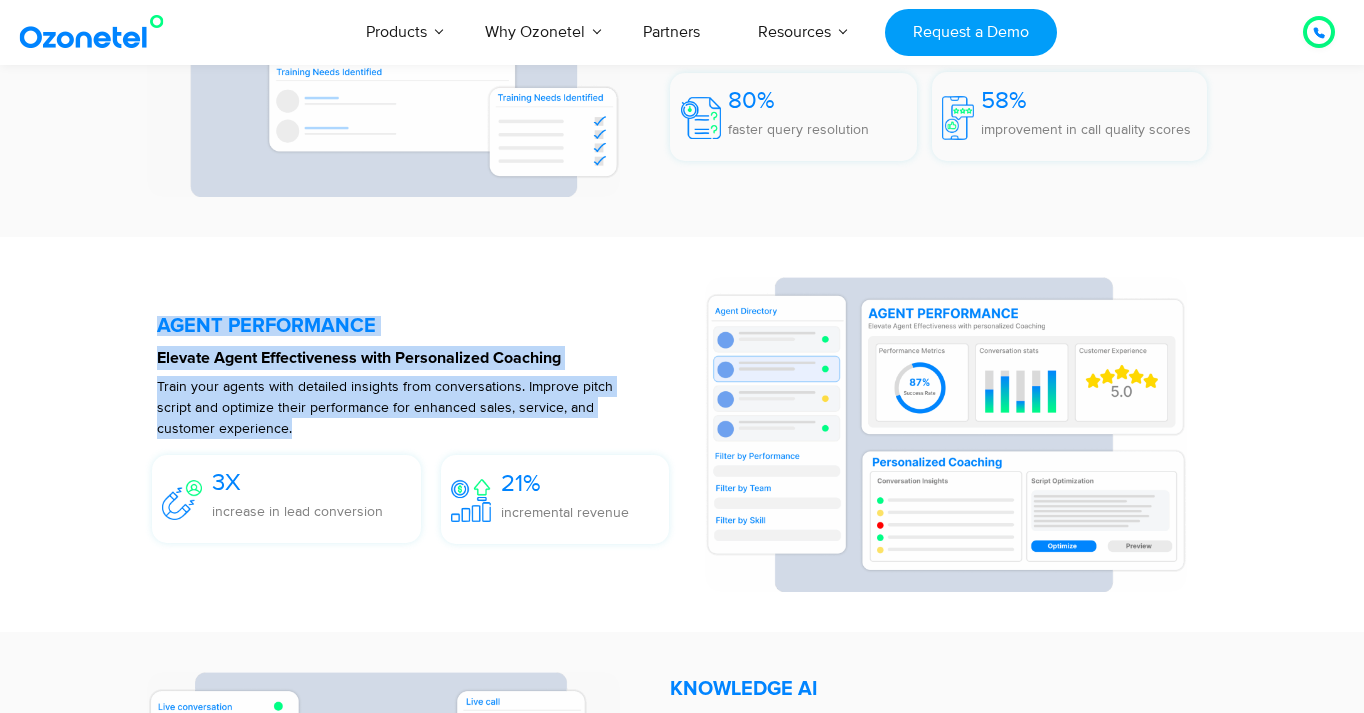 drag, startPoint x: 299, startPoint y: 433, endPoint x: 156, endPoint y: 334, distance: 173.92528 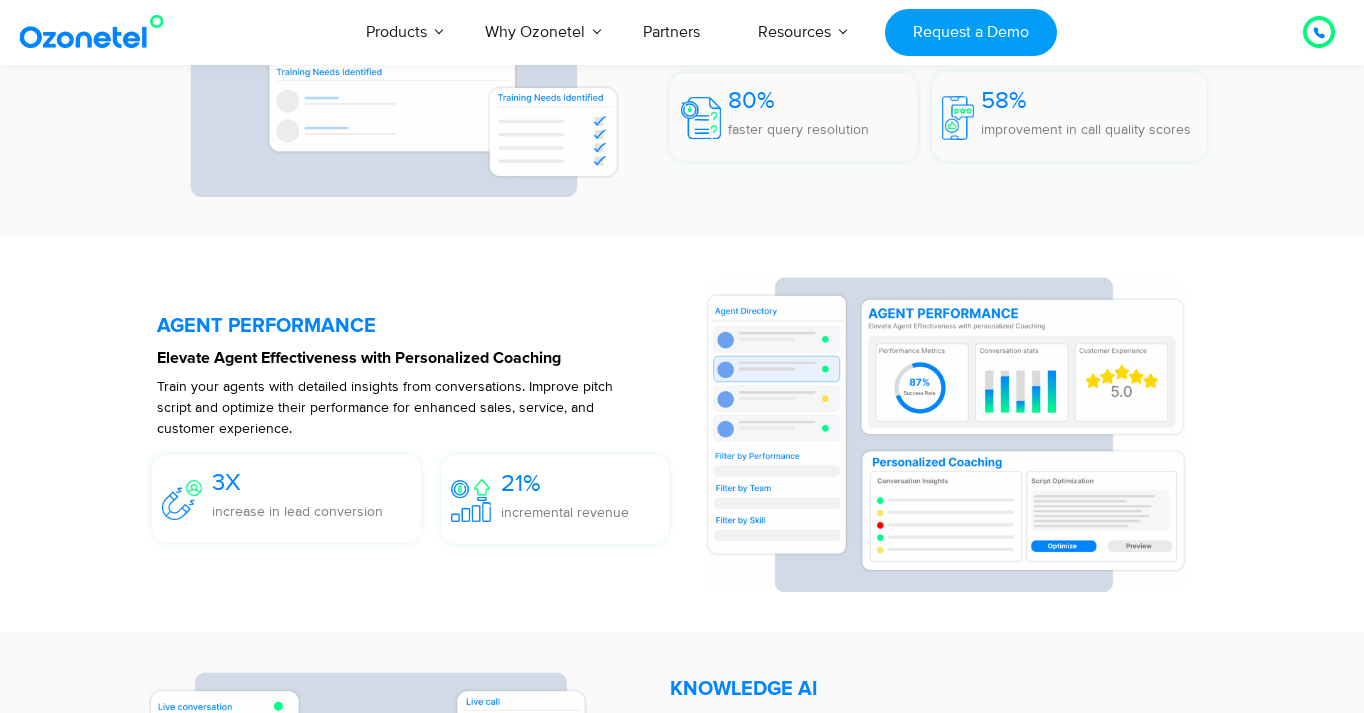 click on "3X
increase in lead conversion" at bounding box center (297, 503) 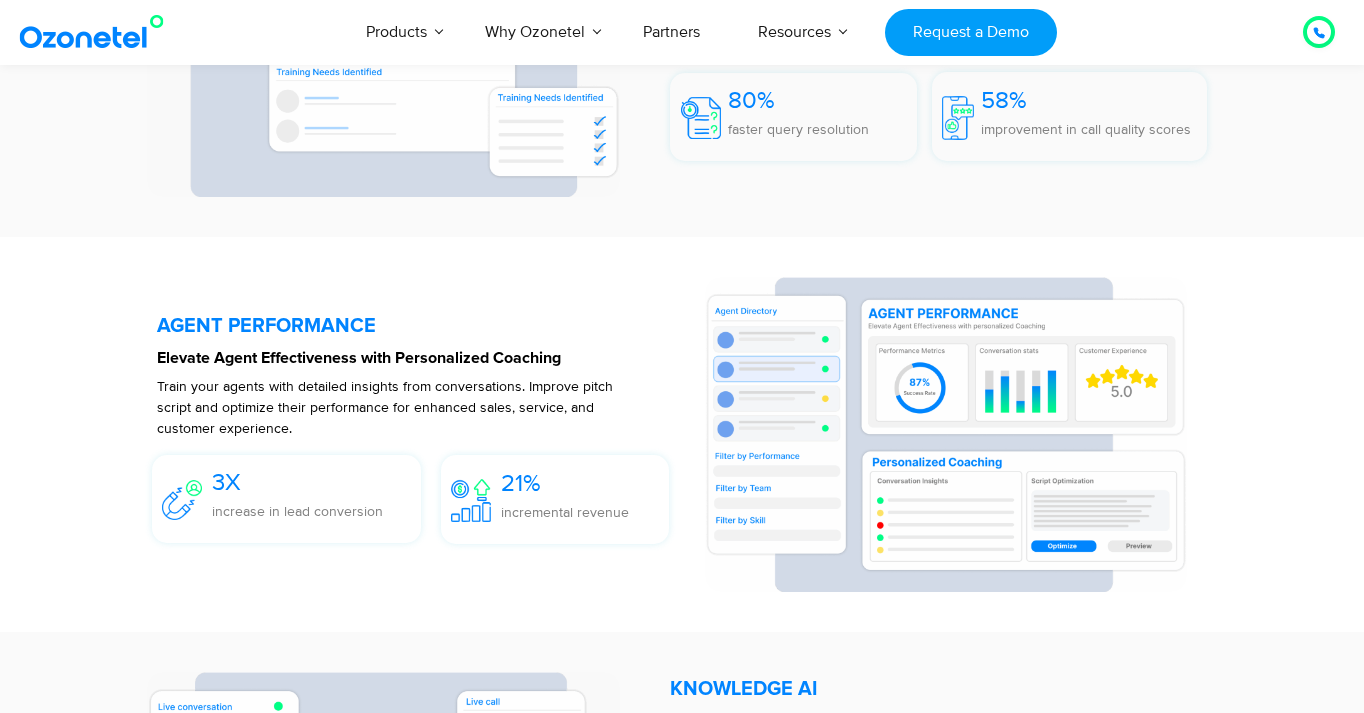 click on "increase in lead conversion" at bounding box center (297, 511) 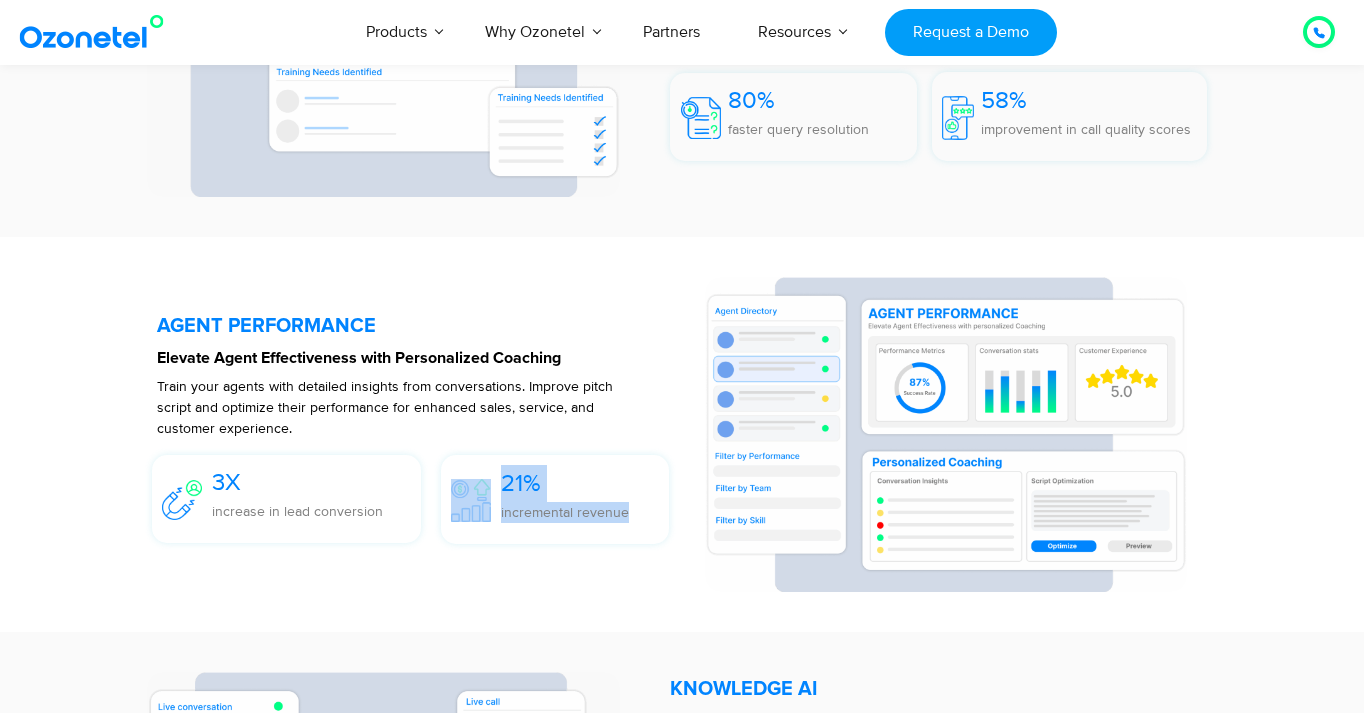 drag, startPoint x: 627, startPoint y: 515, endPoint x: 450, endPoint y: 491, distance: 178.6197 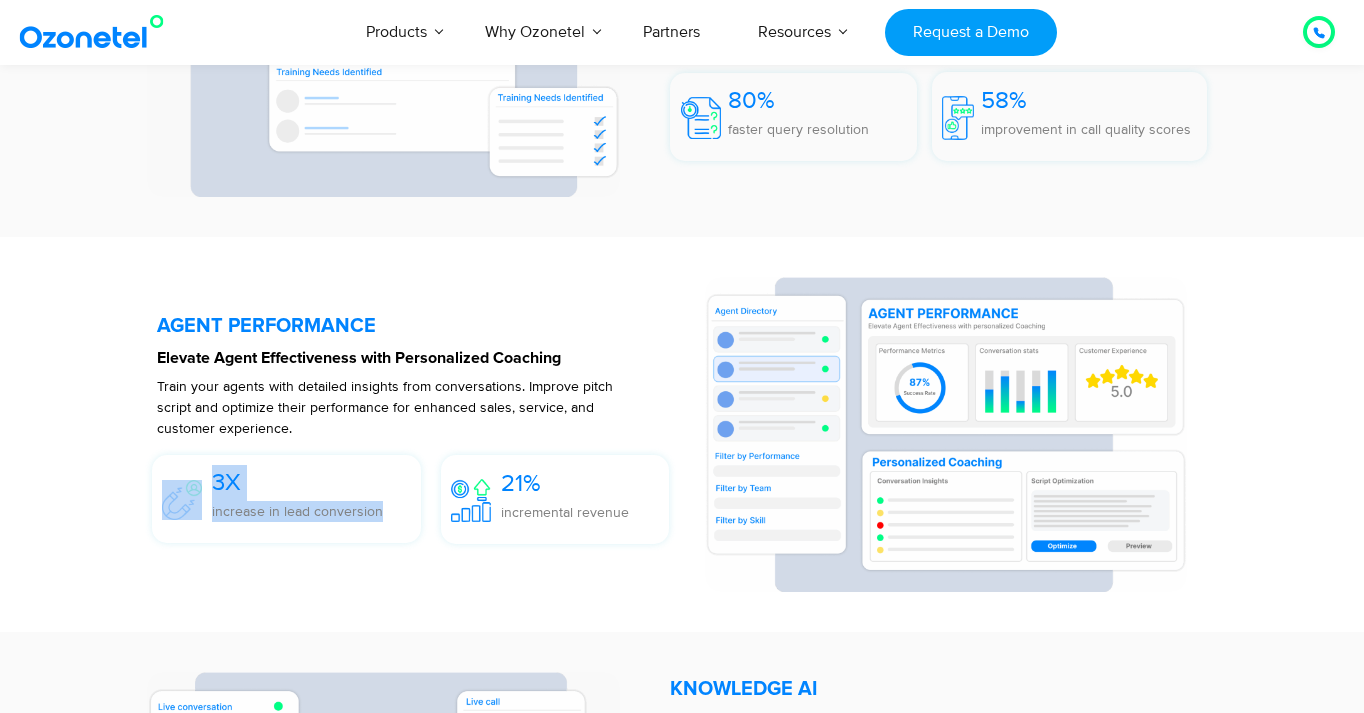 drag, startPoint x: 383, startPoint y: 517, endPoint x: 149, endPoint y: 476, distance: 237.56473 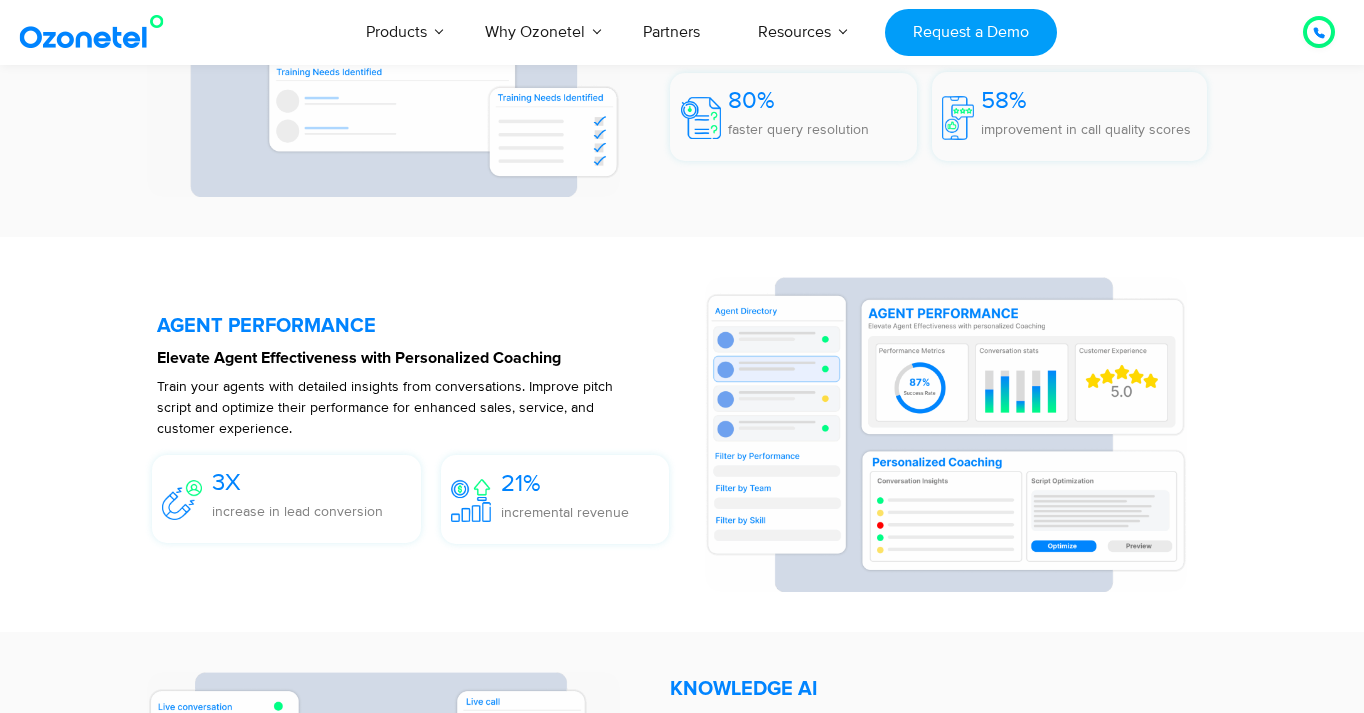 click on "Train your agents with detailed insights from conversations. Improve pitch script and optimize their performance for enhanced sales, service, and customer experience." at bounding box center (385, 407) 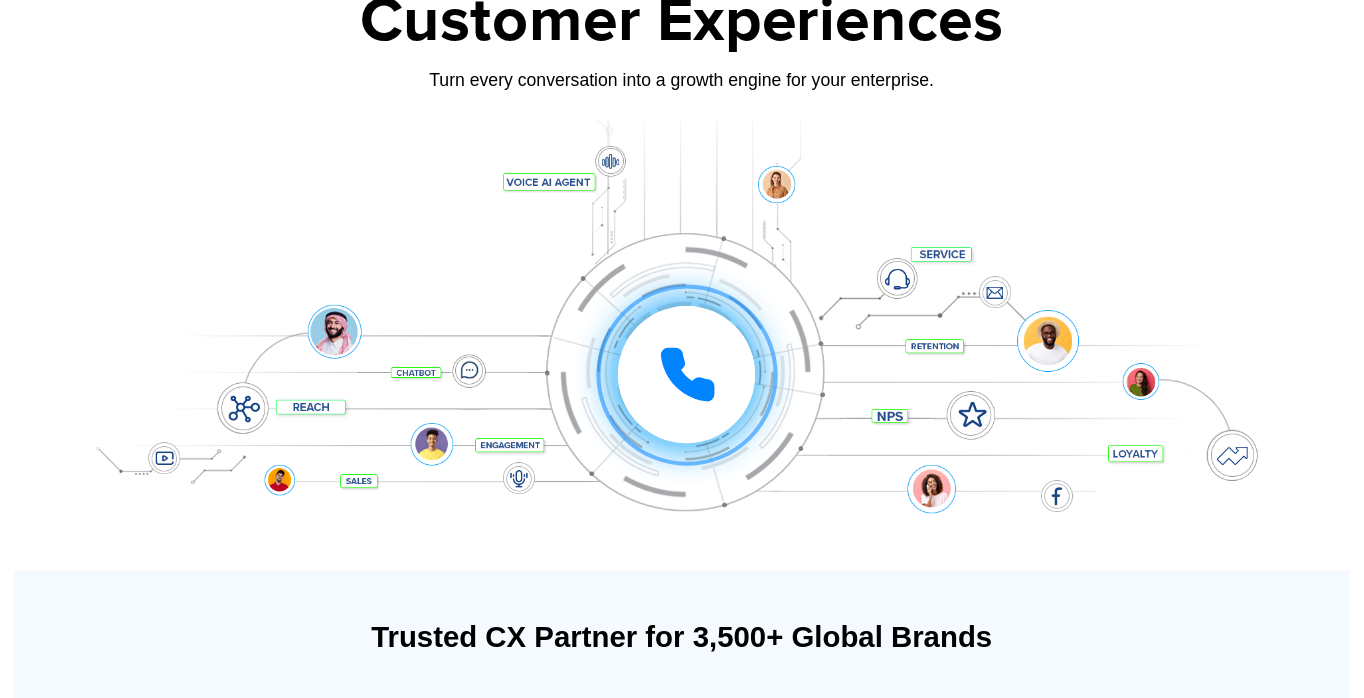 scroll, scrollTop: 58, scrollLeft: 0, axis: vertical 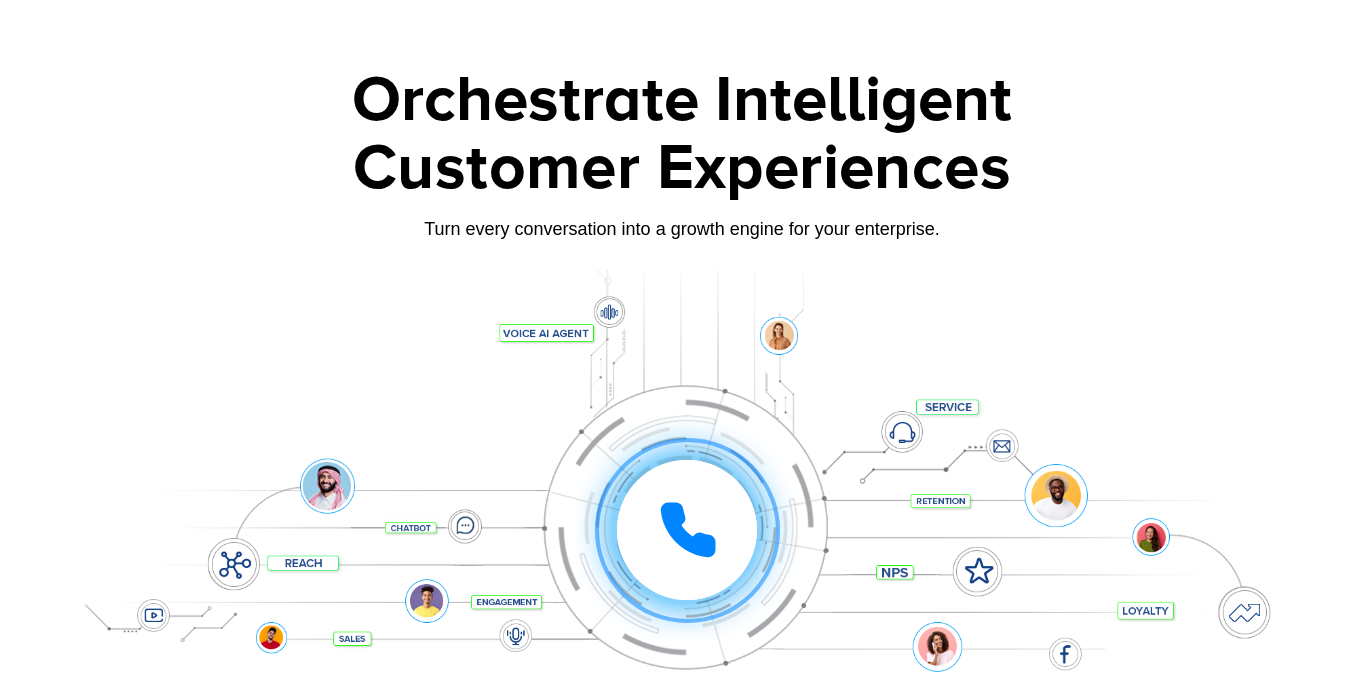 click at bounding box center (682, 500) 